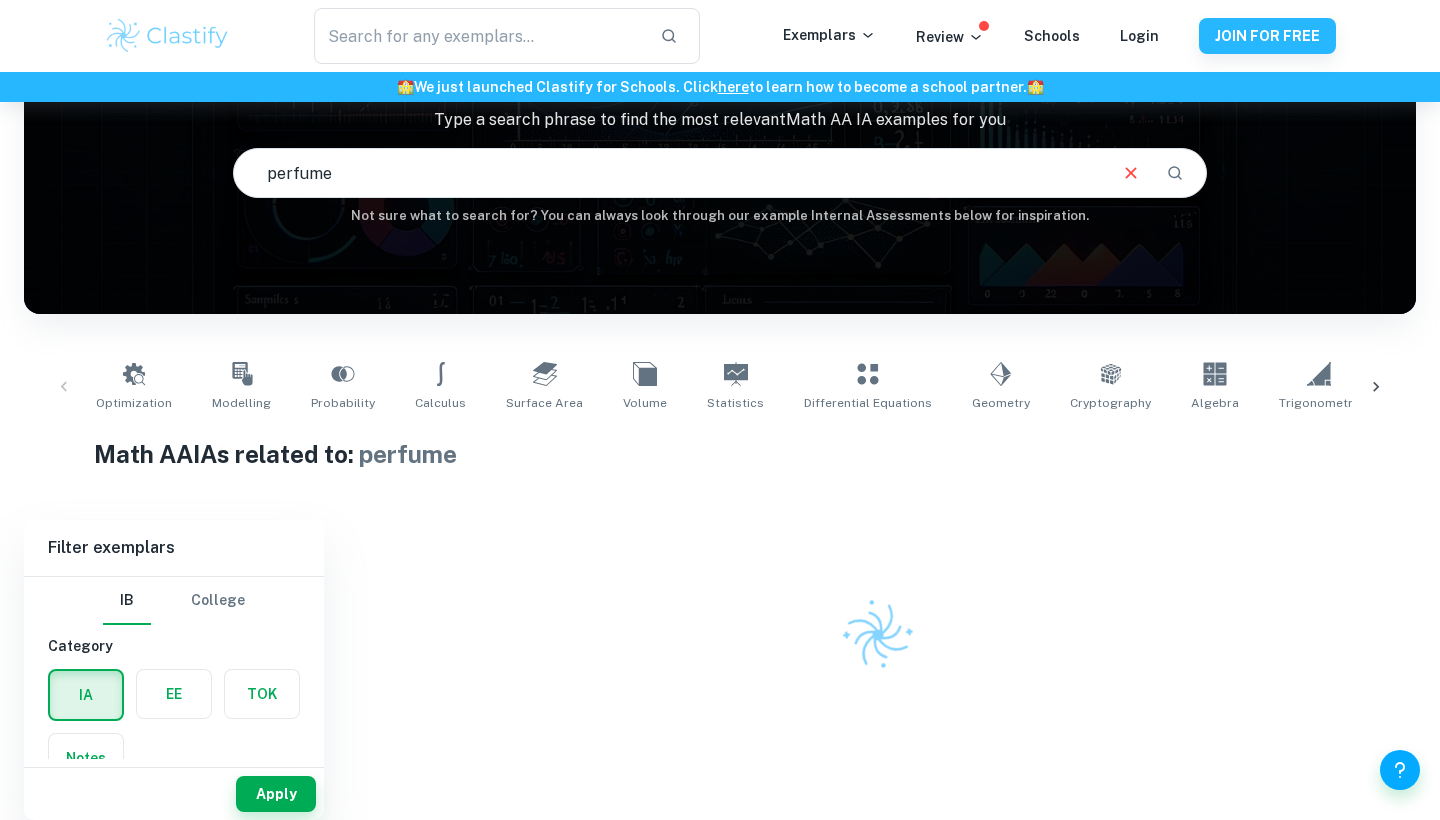 scroll, scrollTop: 156, scrollLeft: 0, axis: vertical 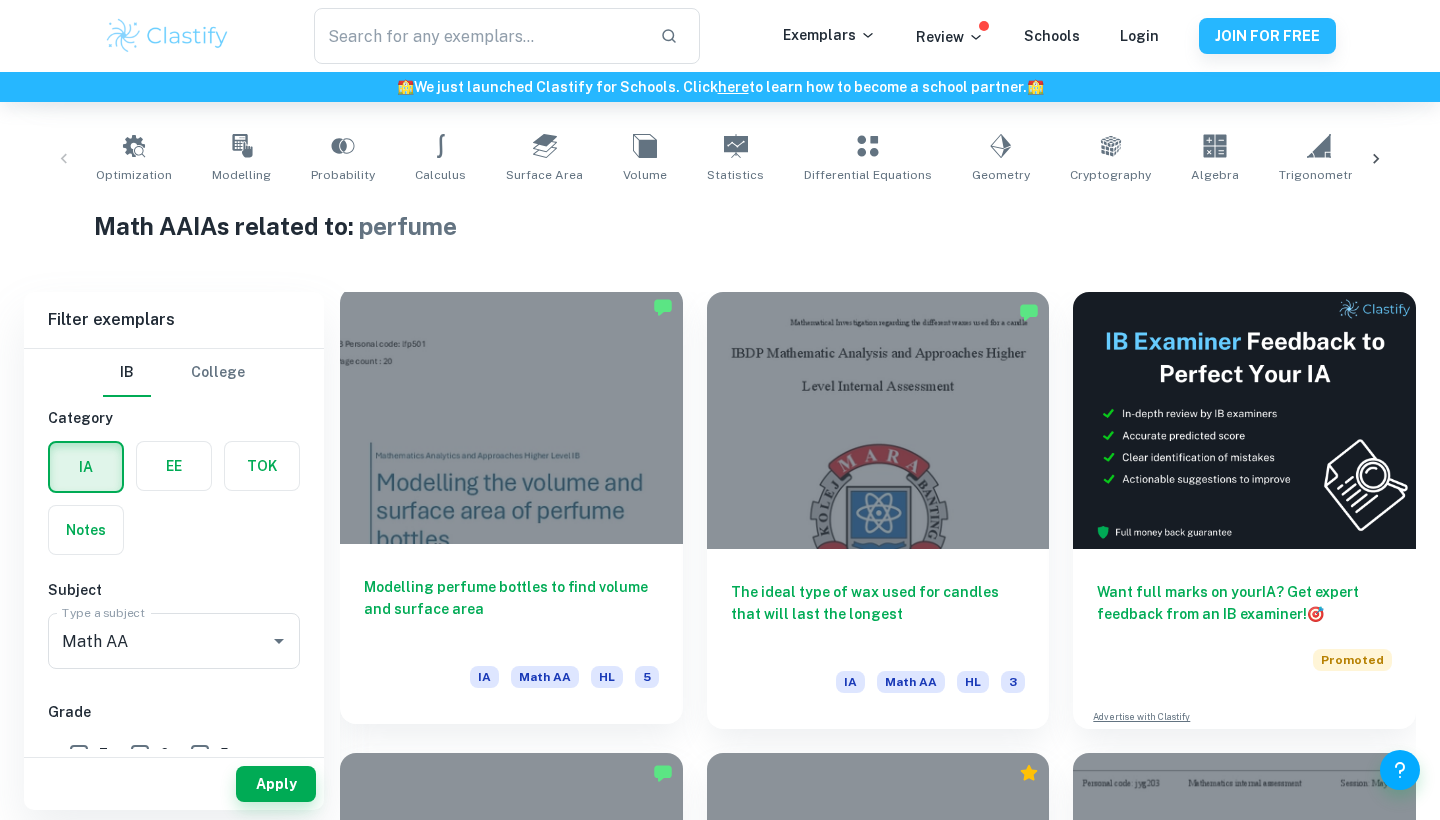 click at bounding box center [511, 415] 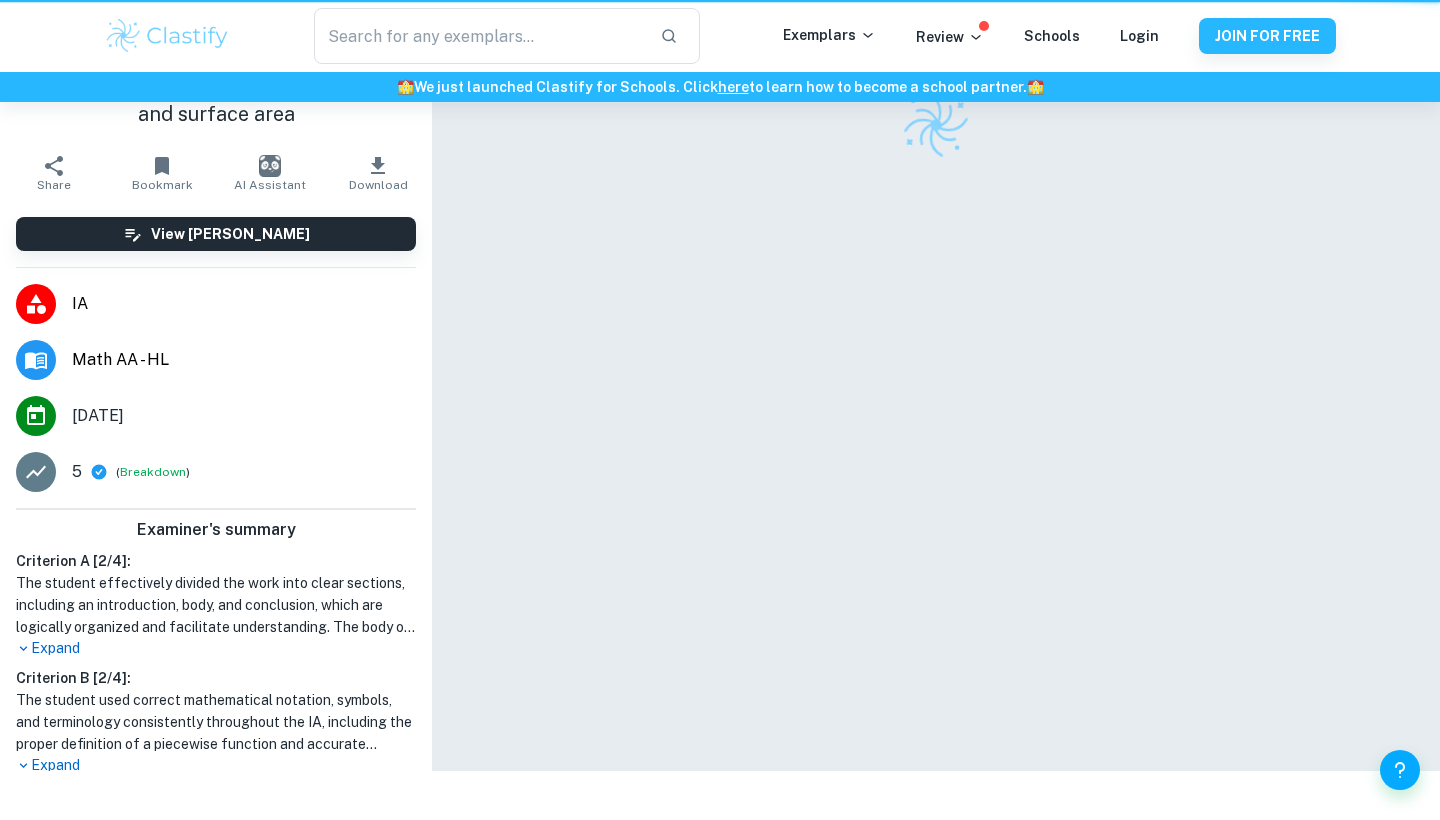 scroll, scrollTop: 0, scrollLeft: 0, axis: both 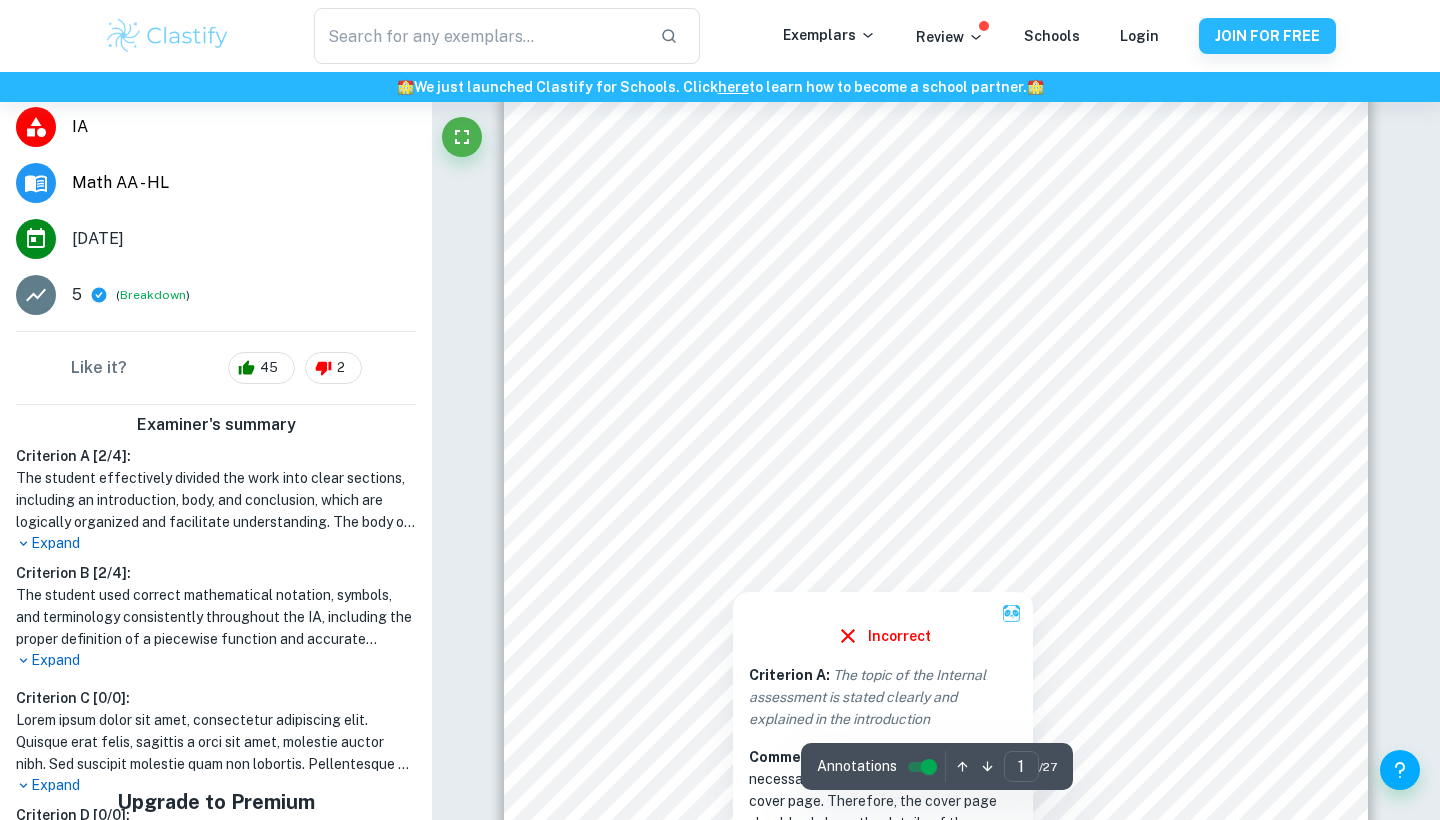 click at bounding box center [931, 556] 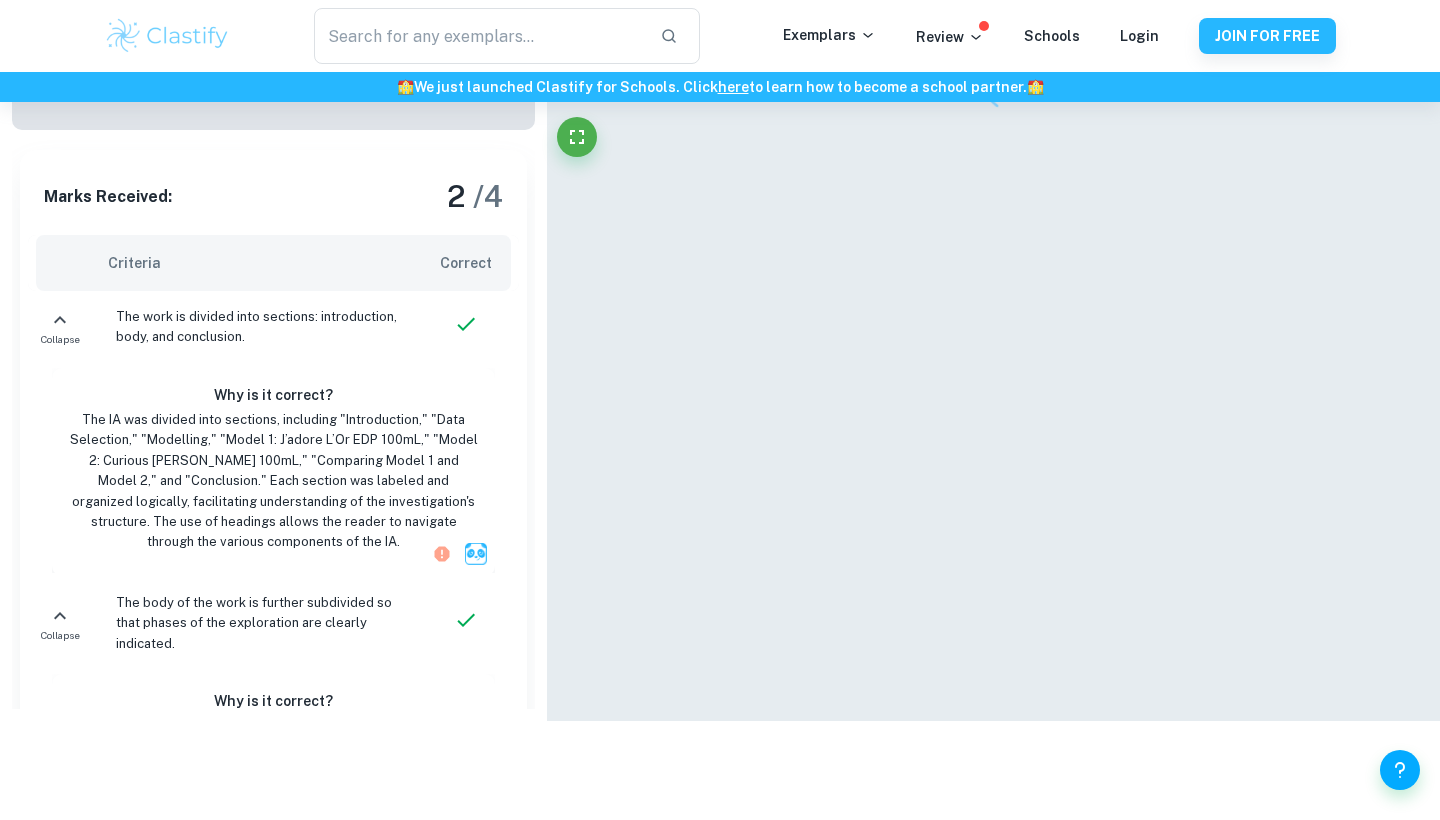 scroll, scrollTop: 164, scrollLeft: 0, axis: vertical 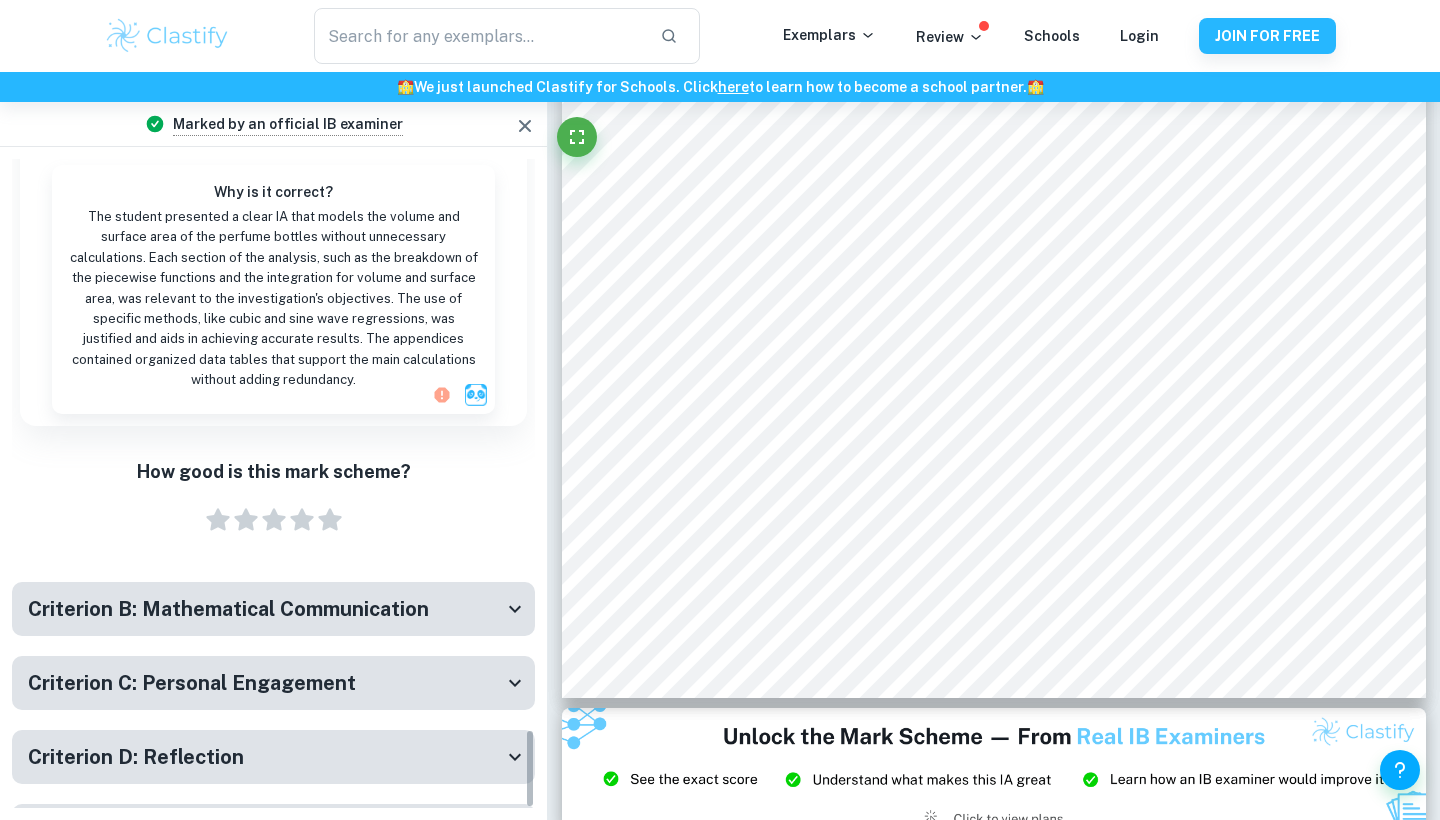 click on "Criterion E: Use of Mathematics" at bounding box center (273, 831) 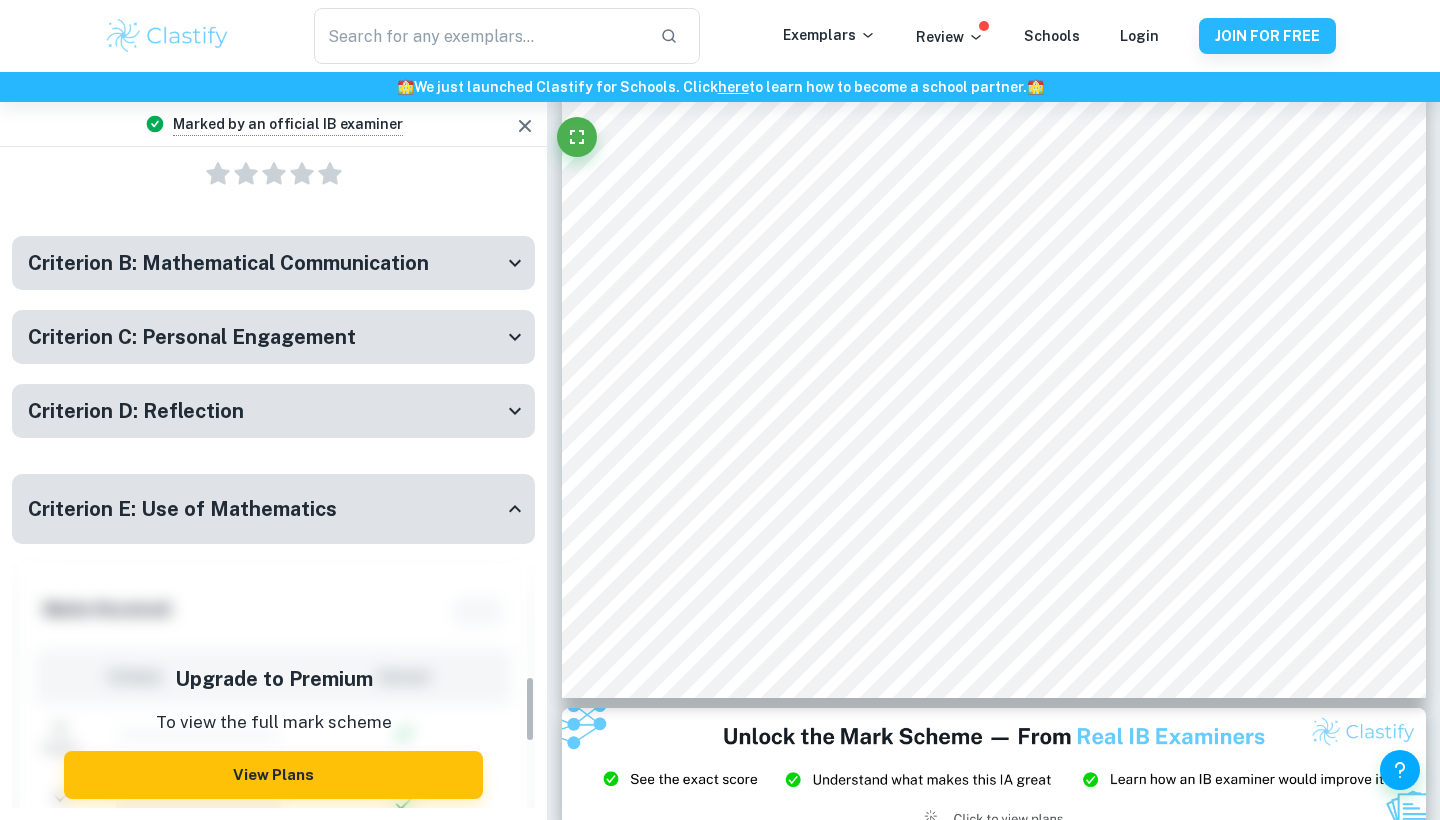 scroll, scrollTop: 5013, scrollLeft: 0, axis: vertical 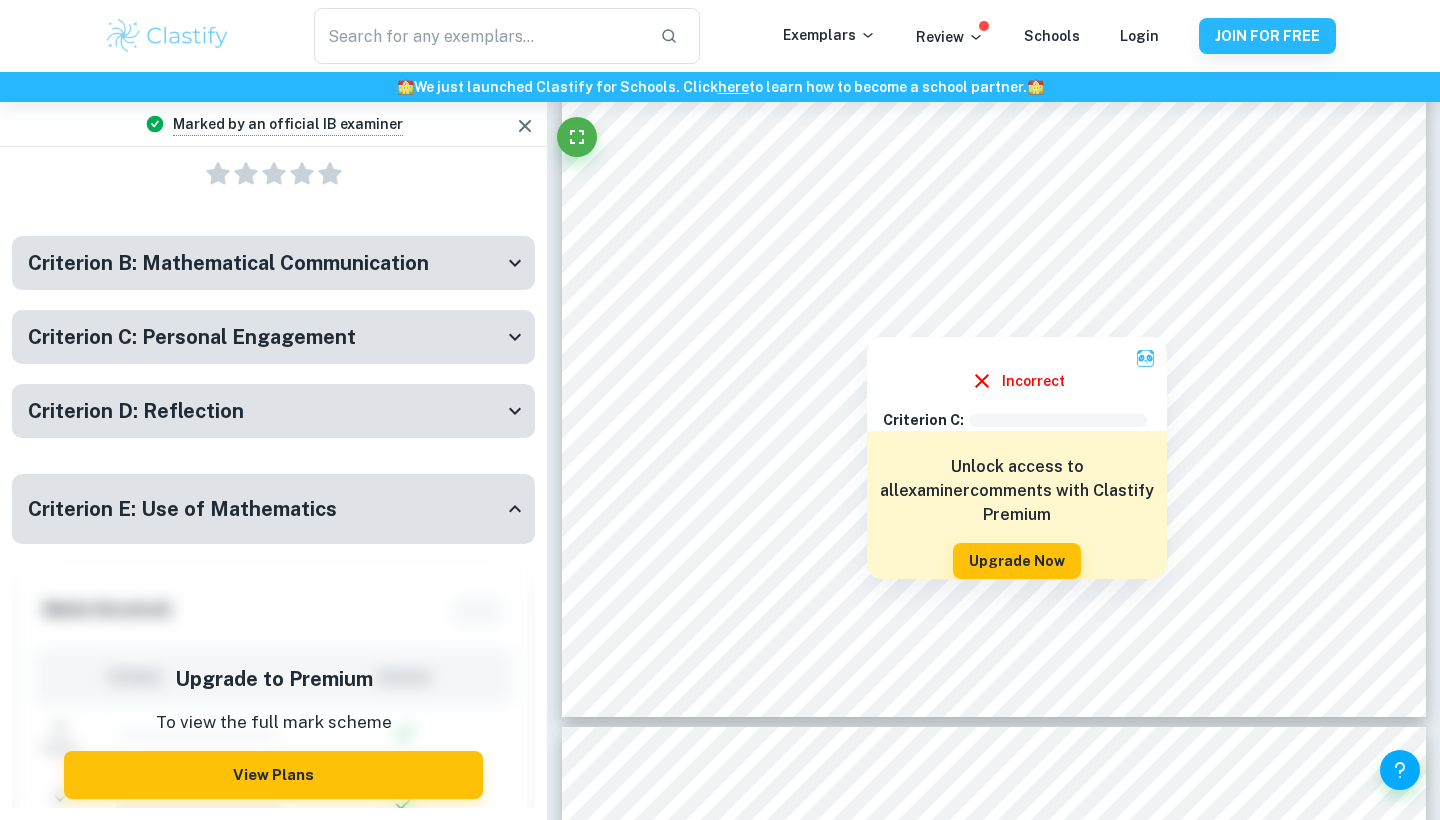 click at bounding box center (1027, 276) 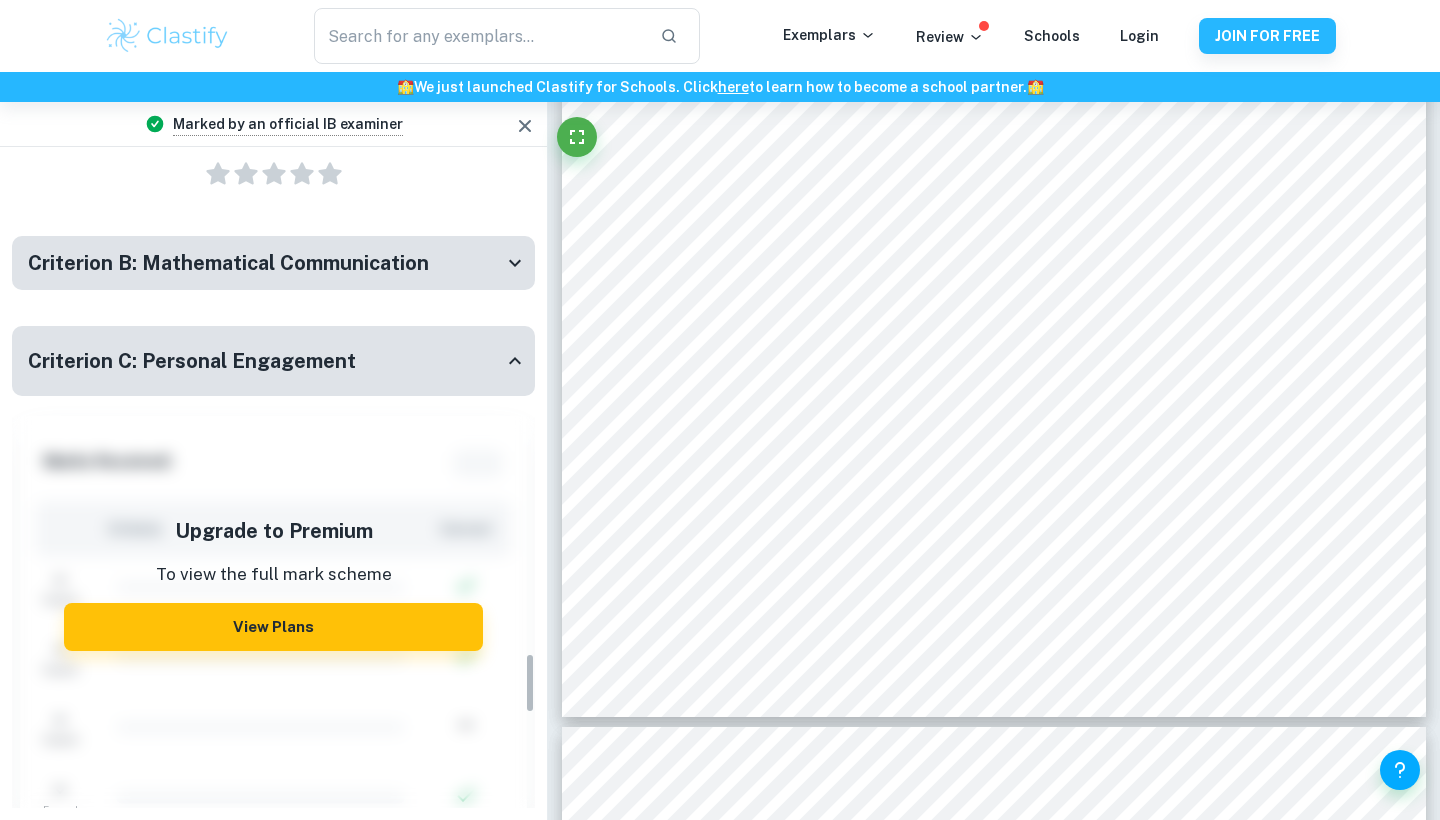 scroll, scrollTop: 5281, scrollLeft: 0, axis: vertical 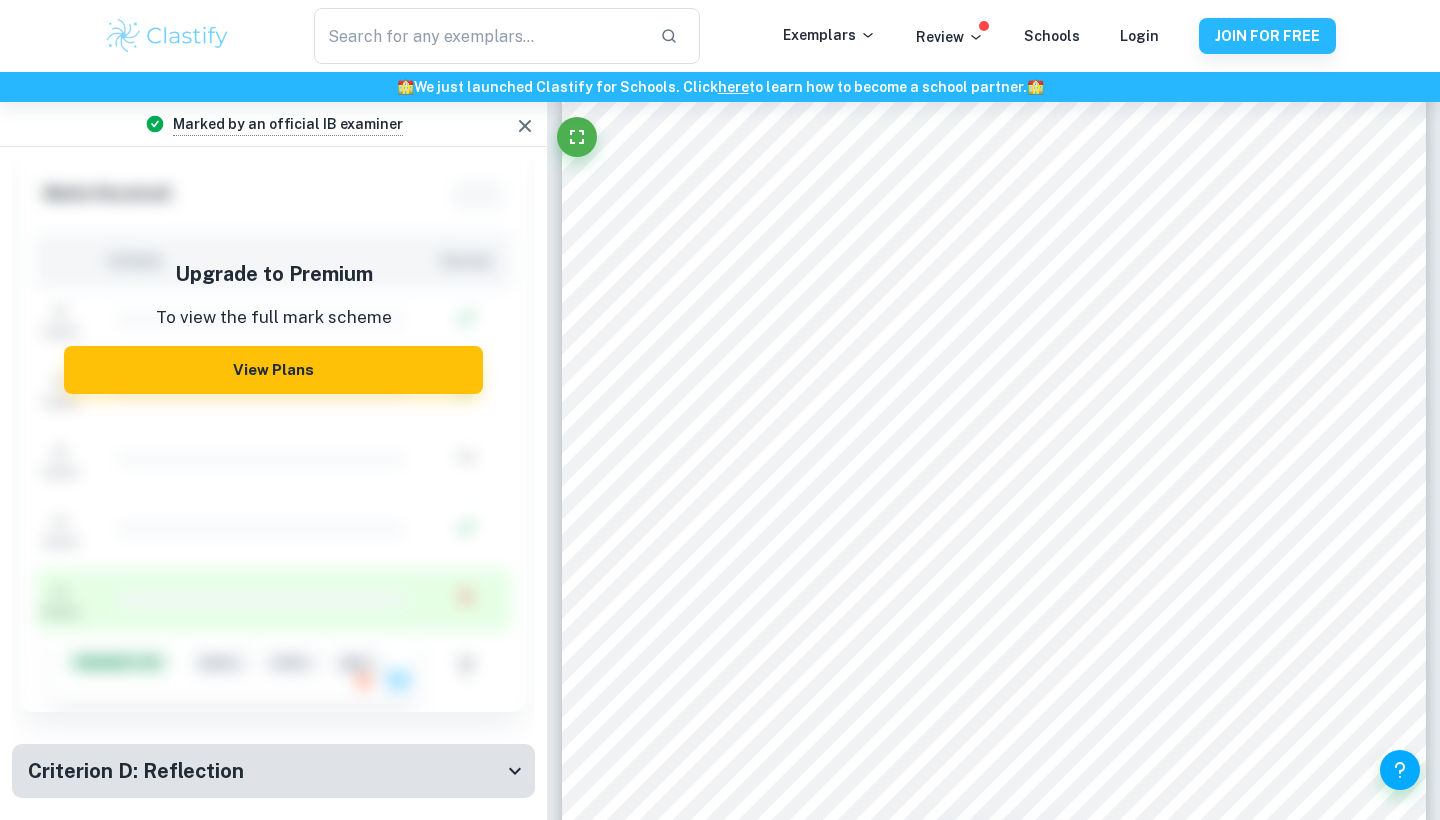 click on "Criterion D: Reflection" at bounding box center [265, 771] 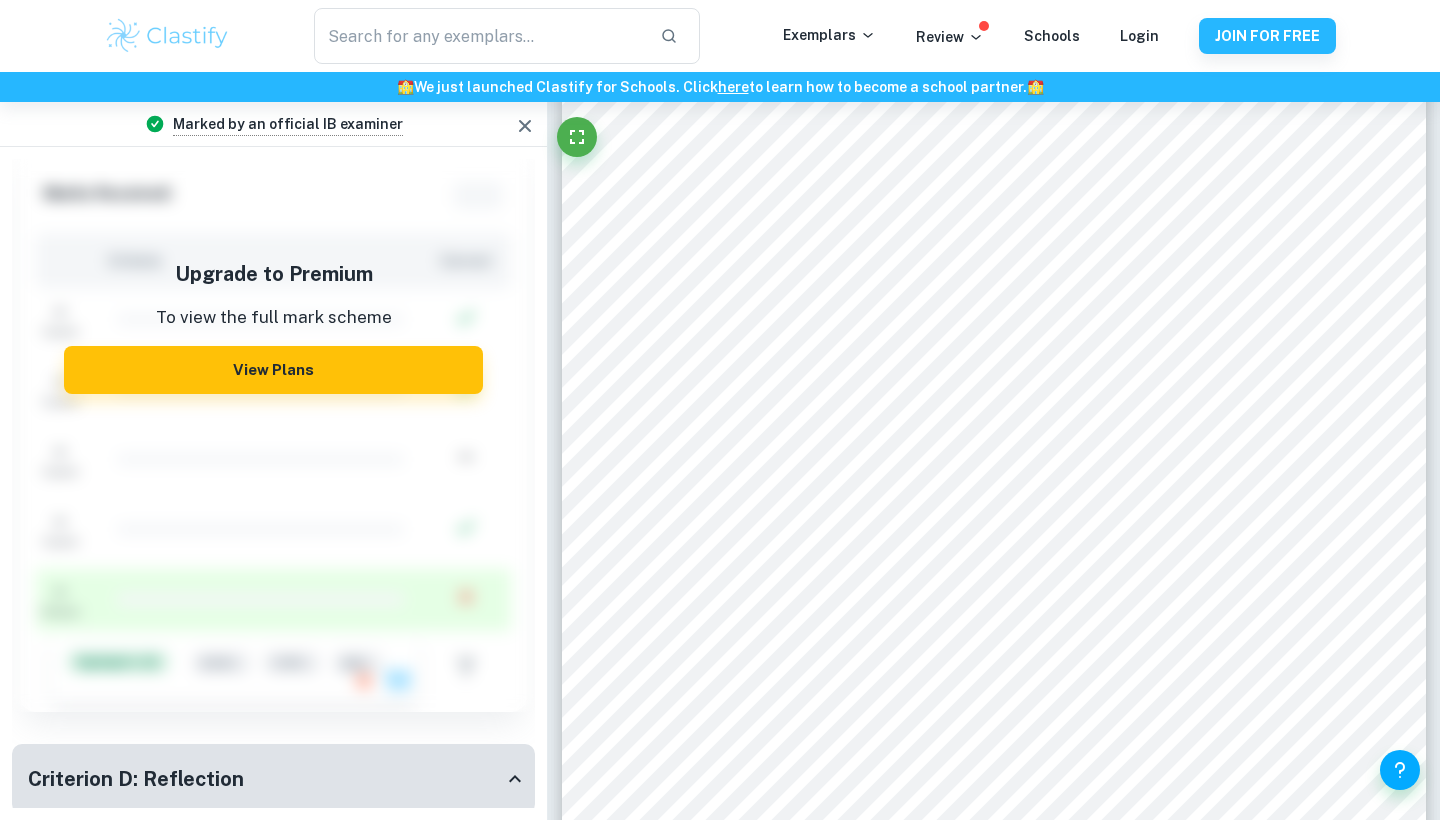 click on "Criterion D: Reflection" at bounding box center [265, 779] 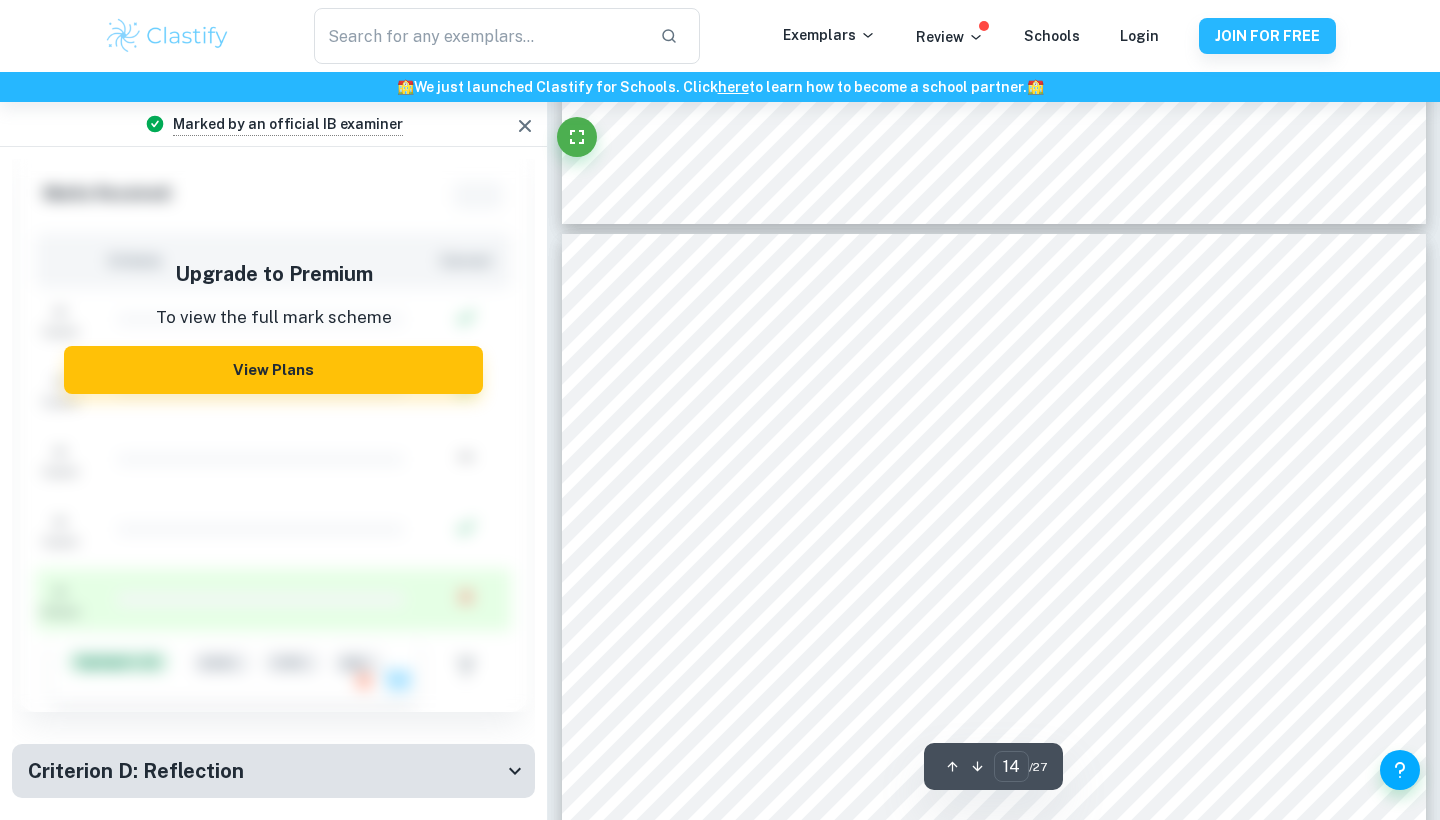 scroll, scrollTop: 16312, scrollLeft: 0, axis: vertical 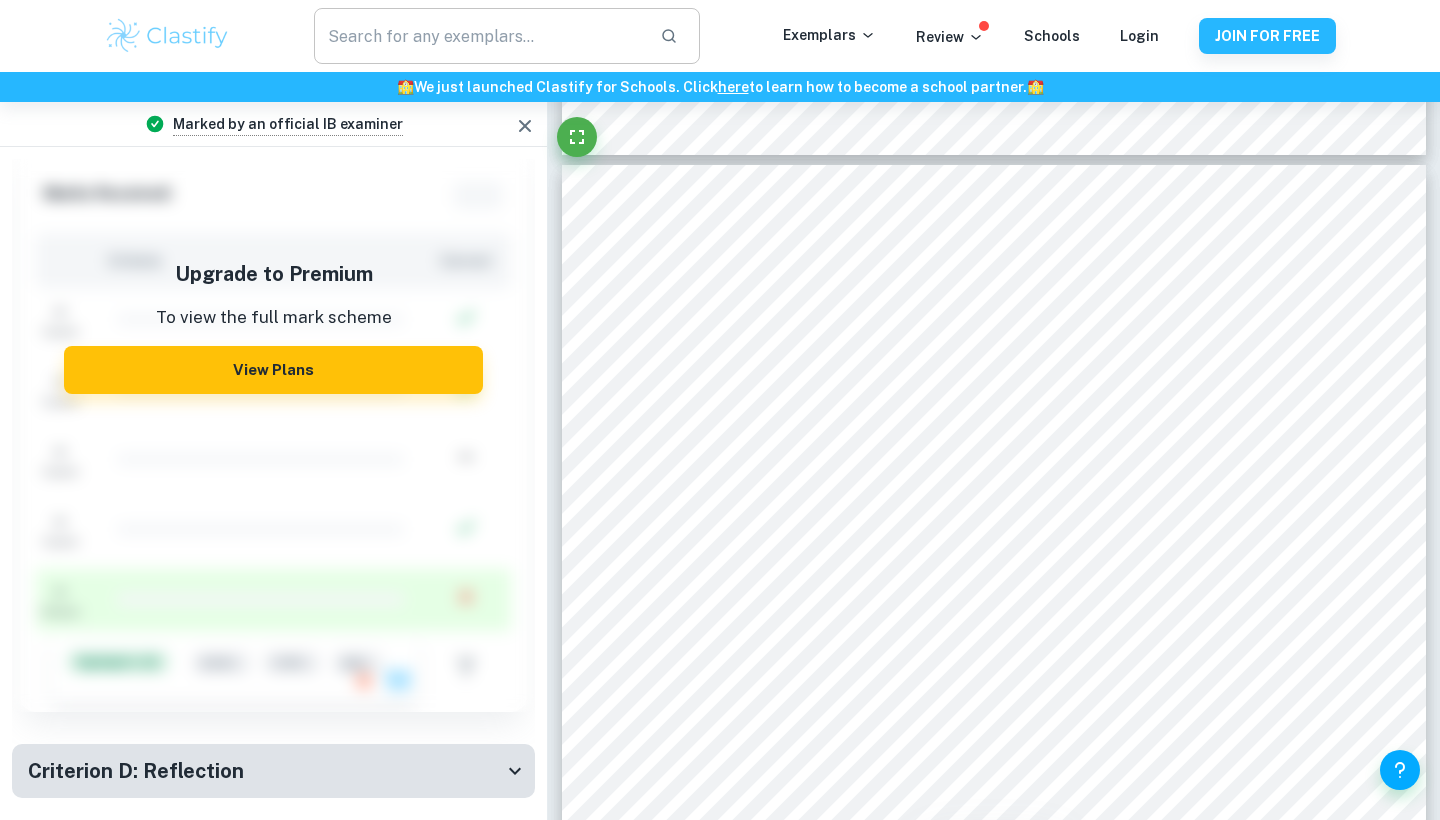 type on "1" 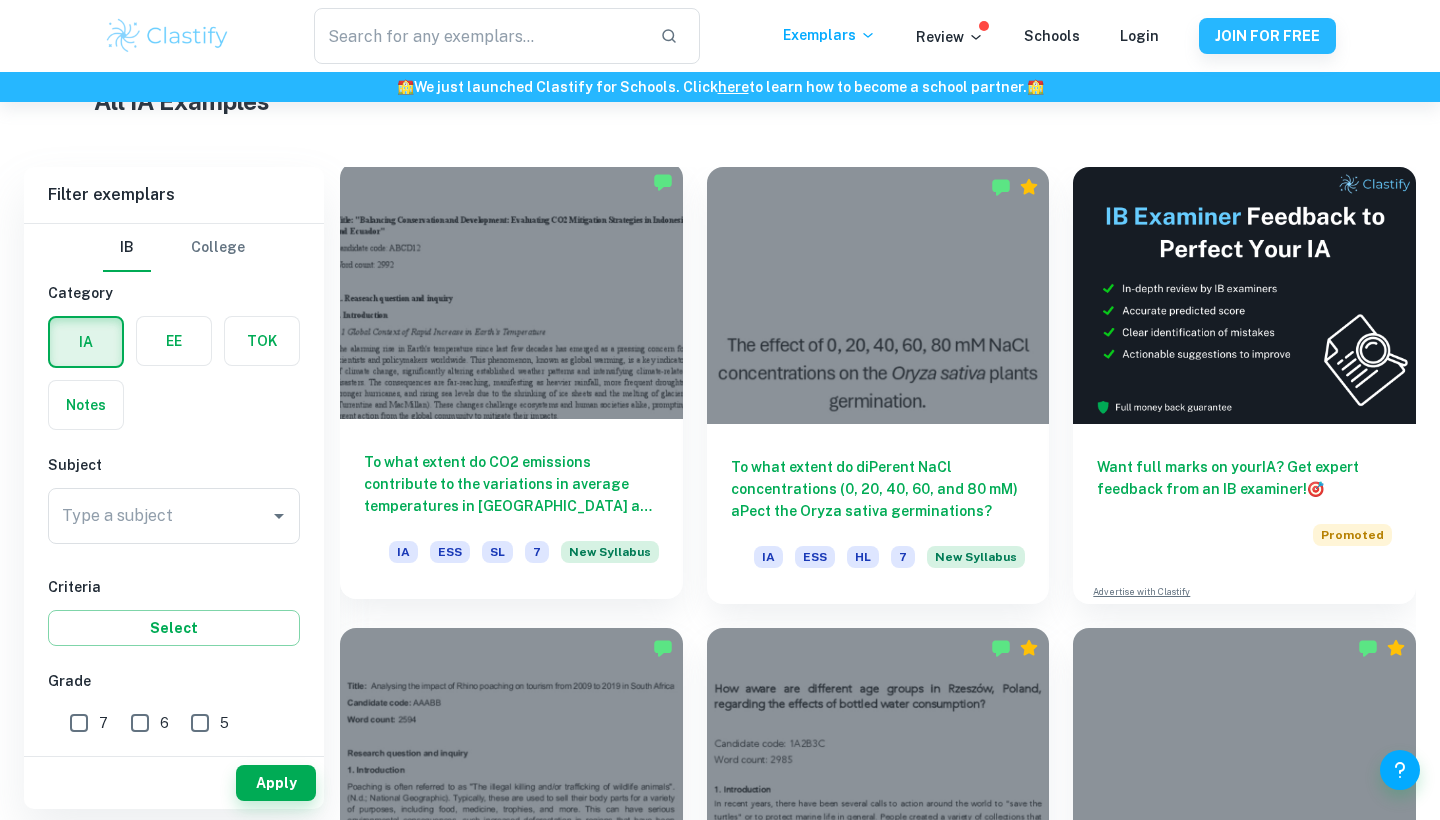 scroll, scrollTop: 474, scrollLeft: 0, axis: vertical 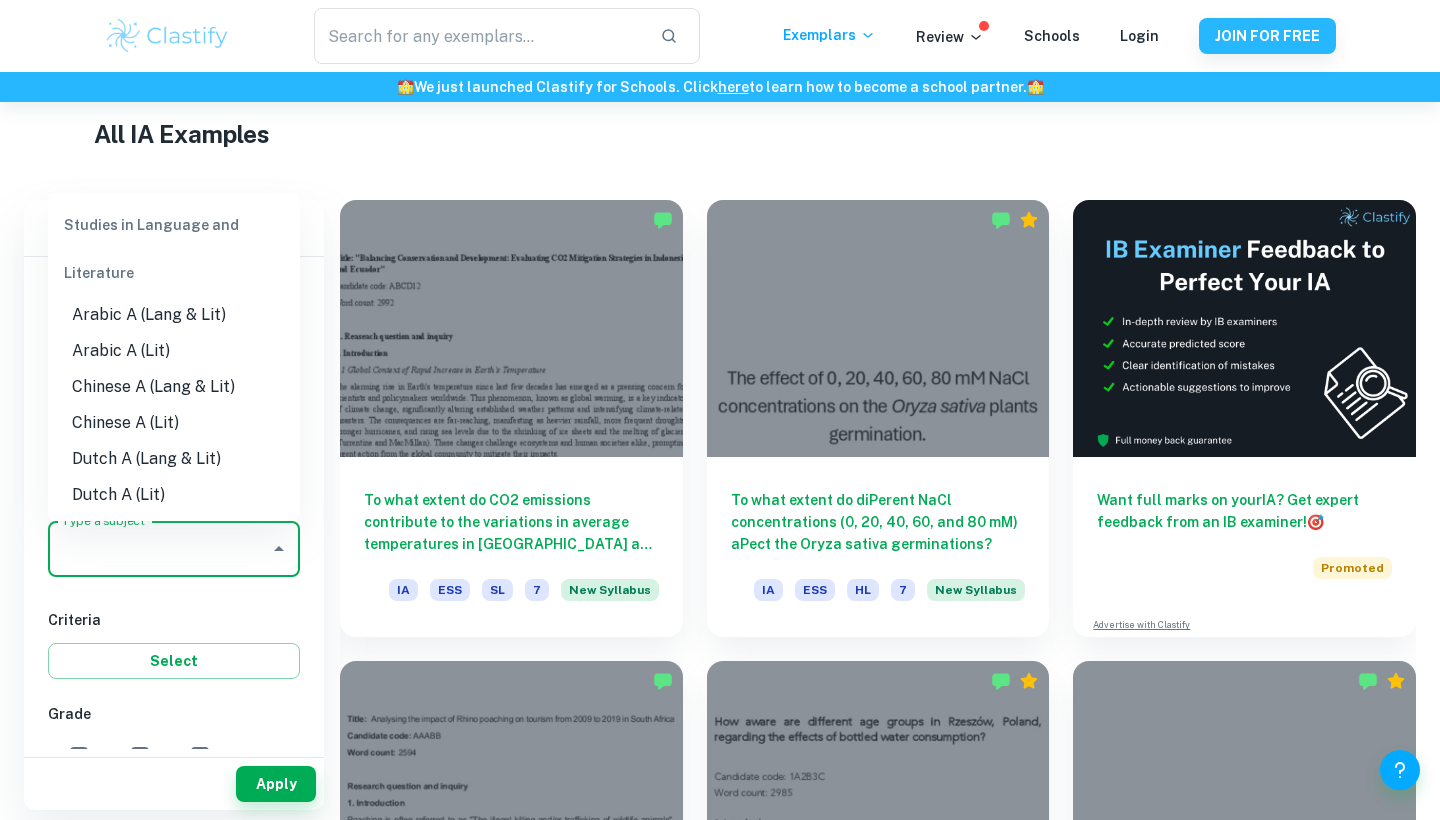click on "Type a subject" at bounding box center (159, 549) 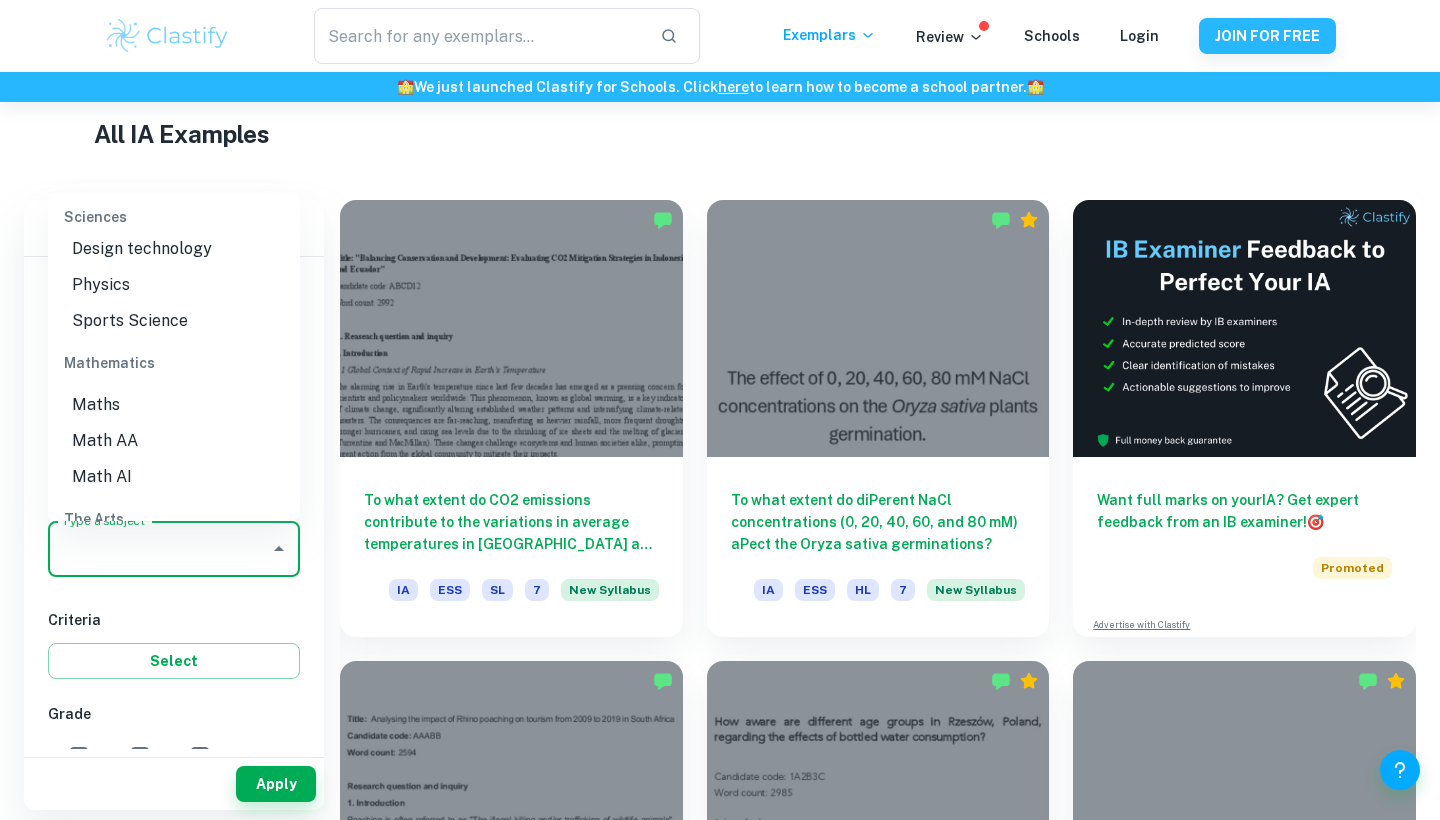 scroll, scrollTop: 2592, scrollLeft: 0, axis: vertical 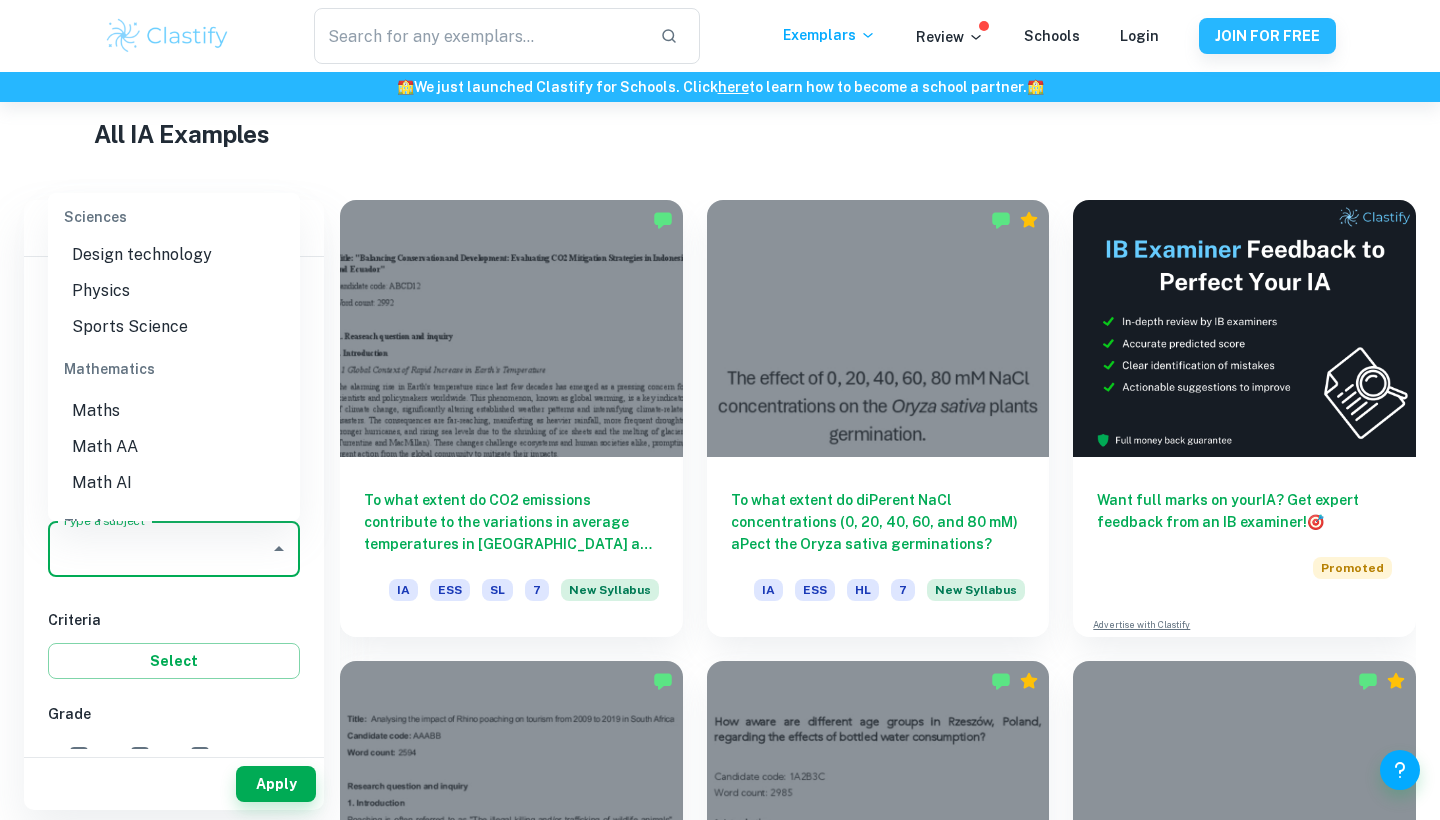 click on "Math AA" at bounding box center (174, 447) 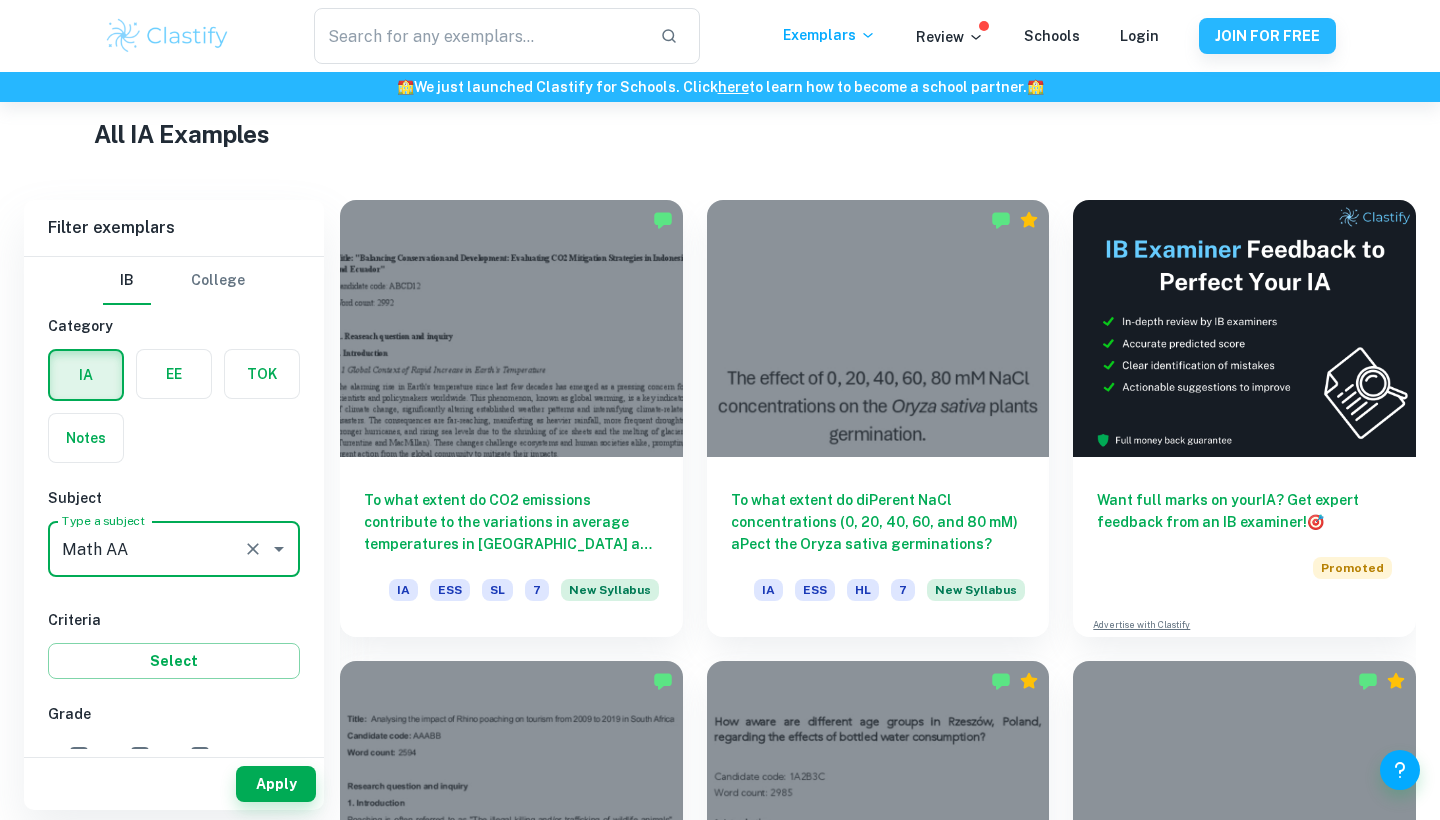 type on "Math AA" 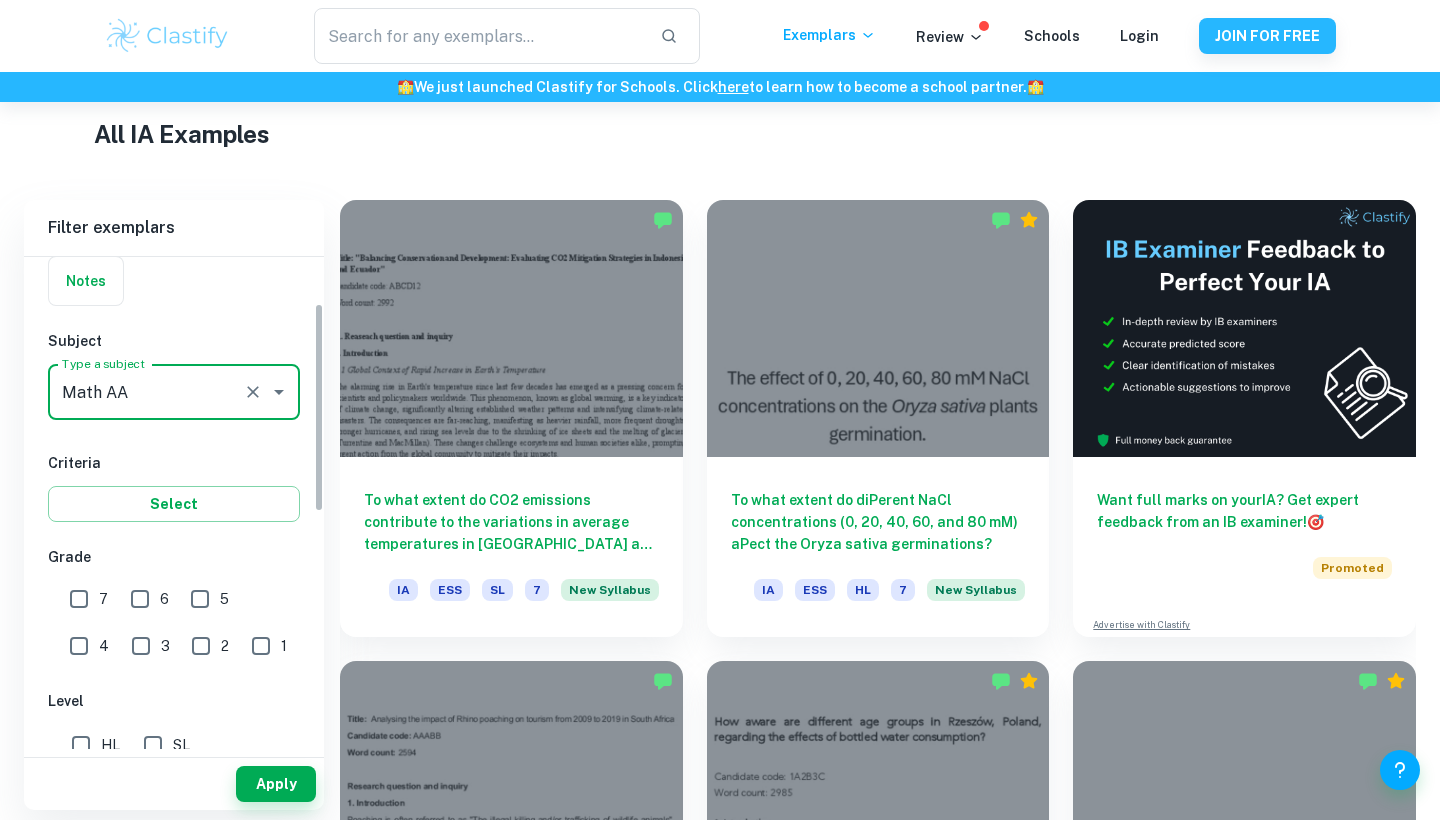 scroll, scrollTop: 161, scrollLeft: 0, axis: vertical 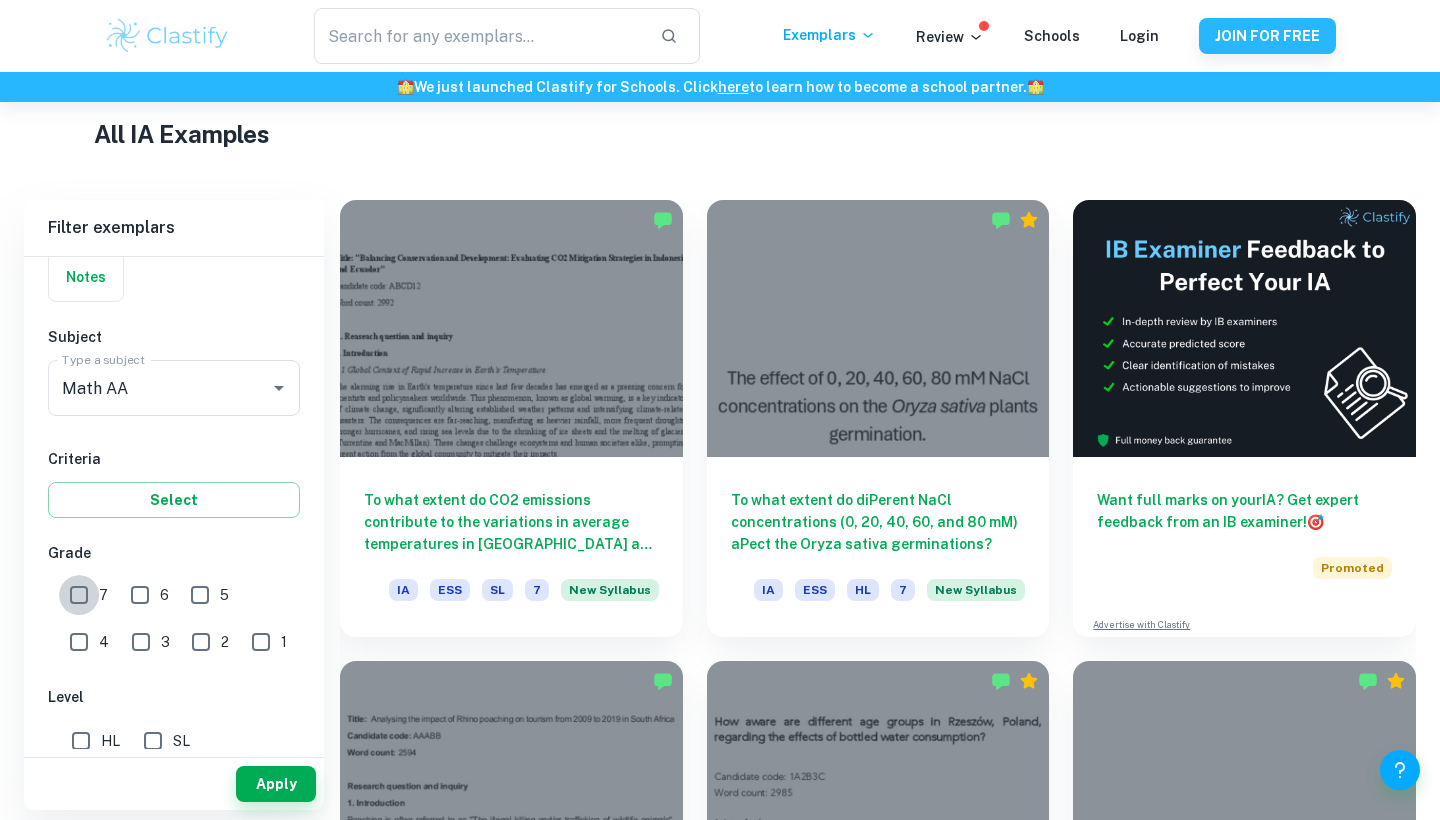 click on "7" at bounding box center (79, 595) 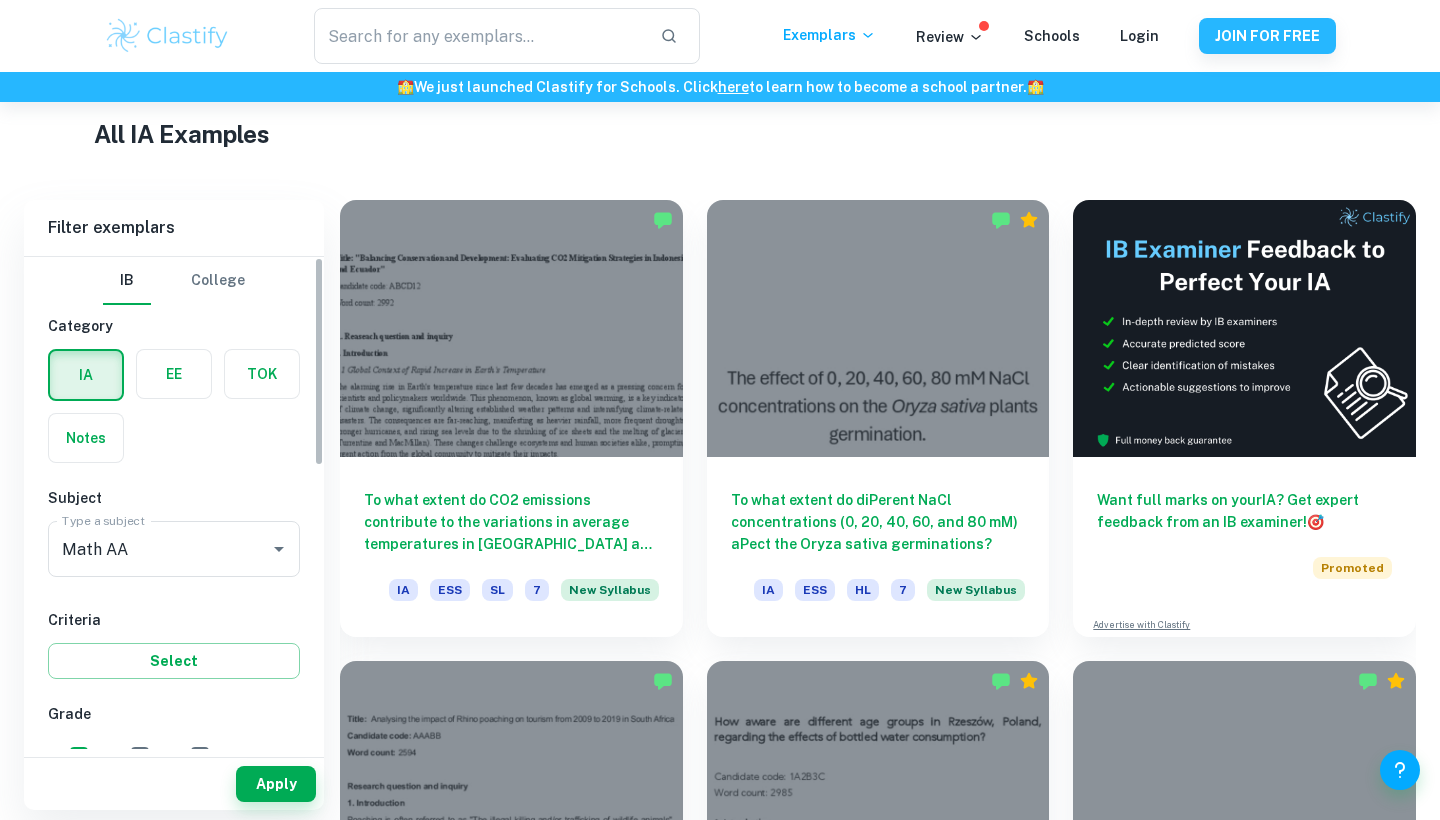 scroll, scrollTop: 0, scrollLeft: 0, axis: both 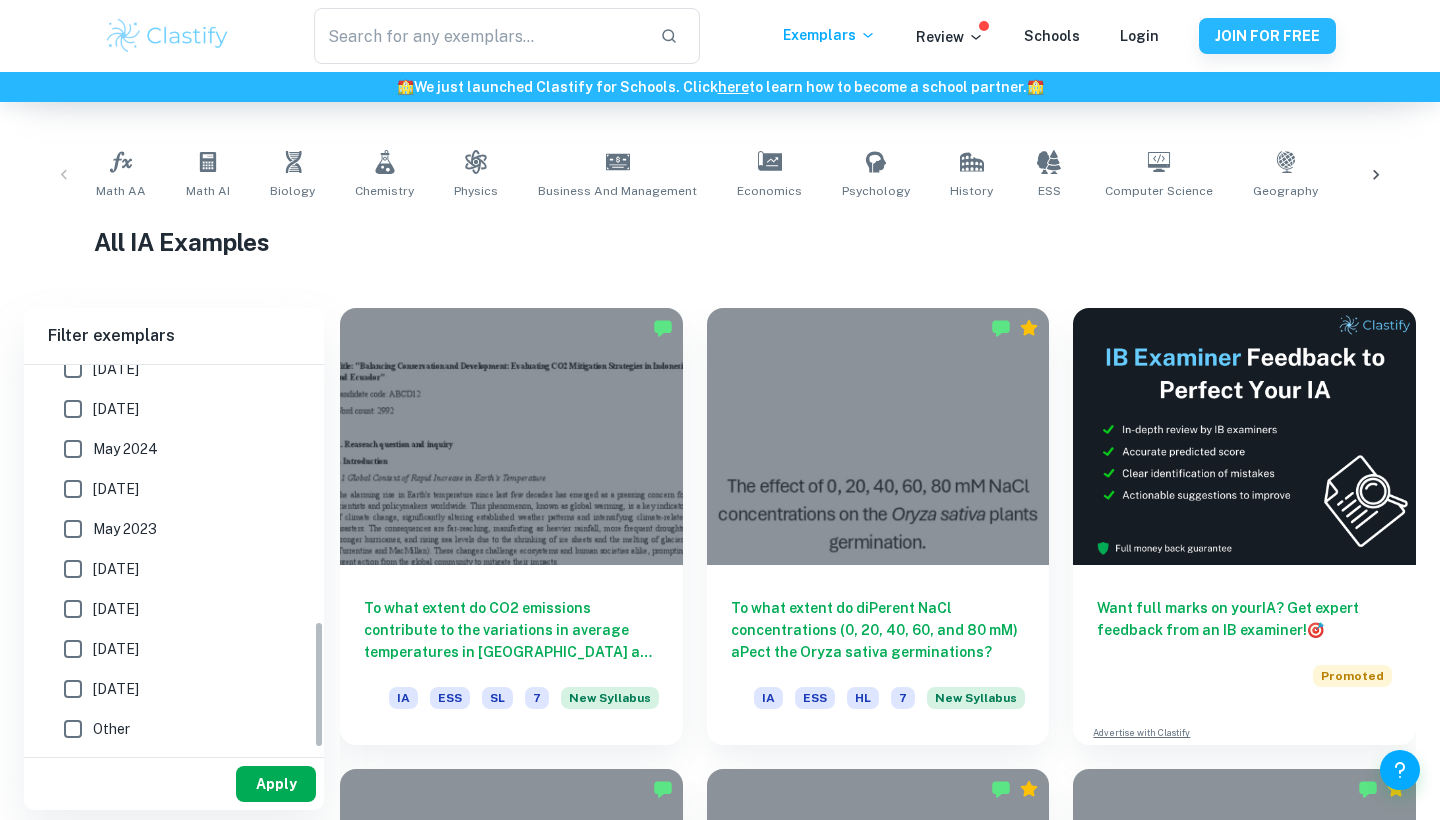 click on "Apply" at bounding box center (276, 784) 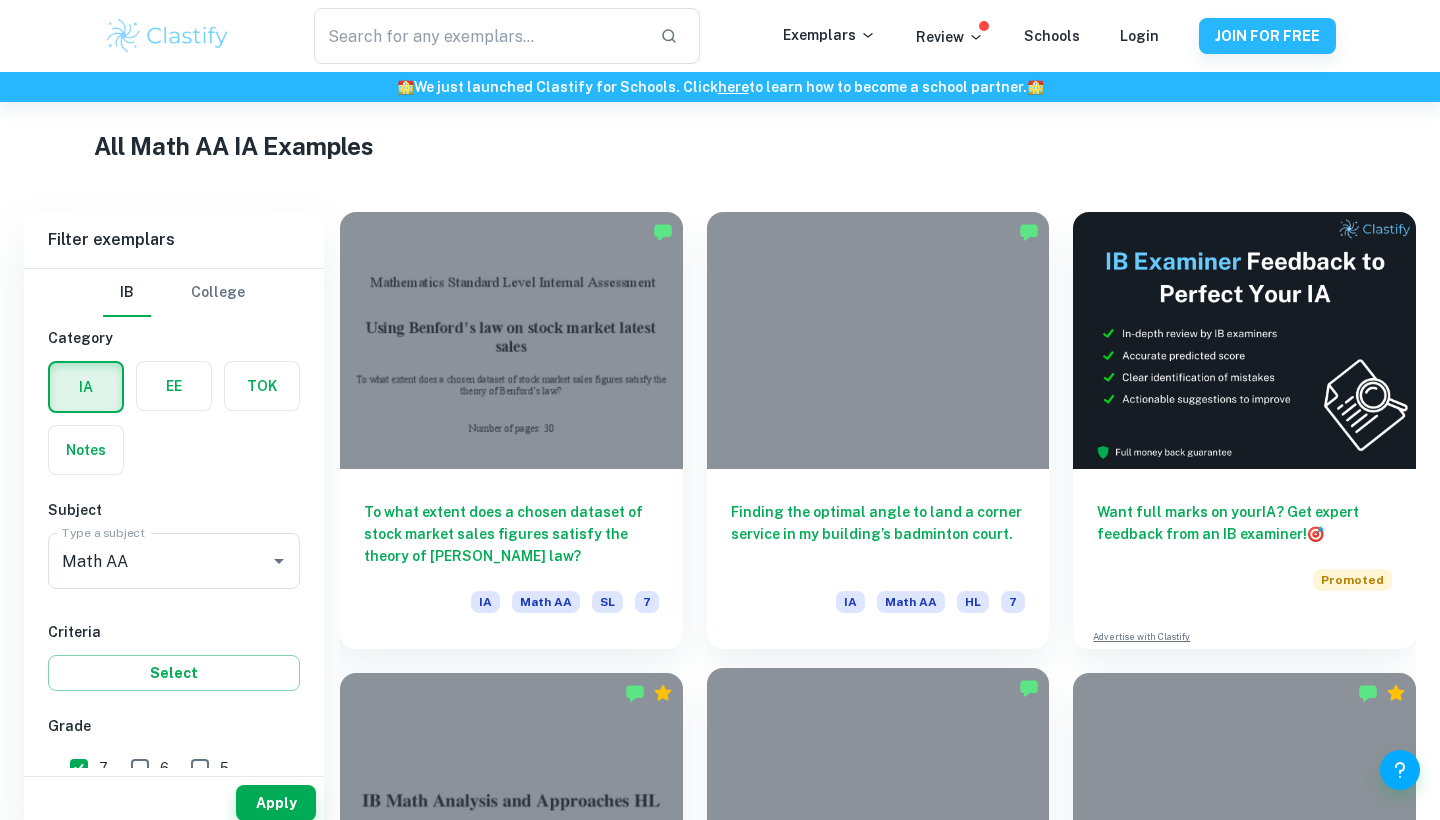 scroll, scrollTop: 491, scrollLeft: 0, axis: vertical 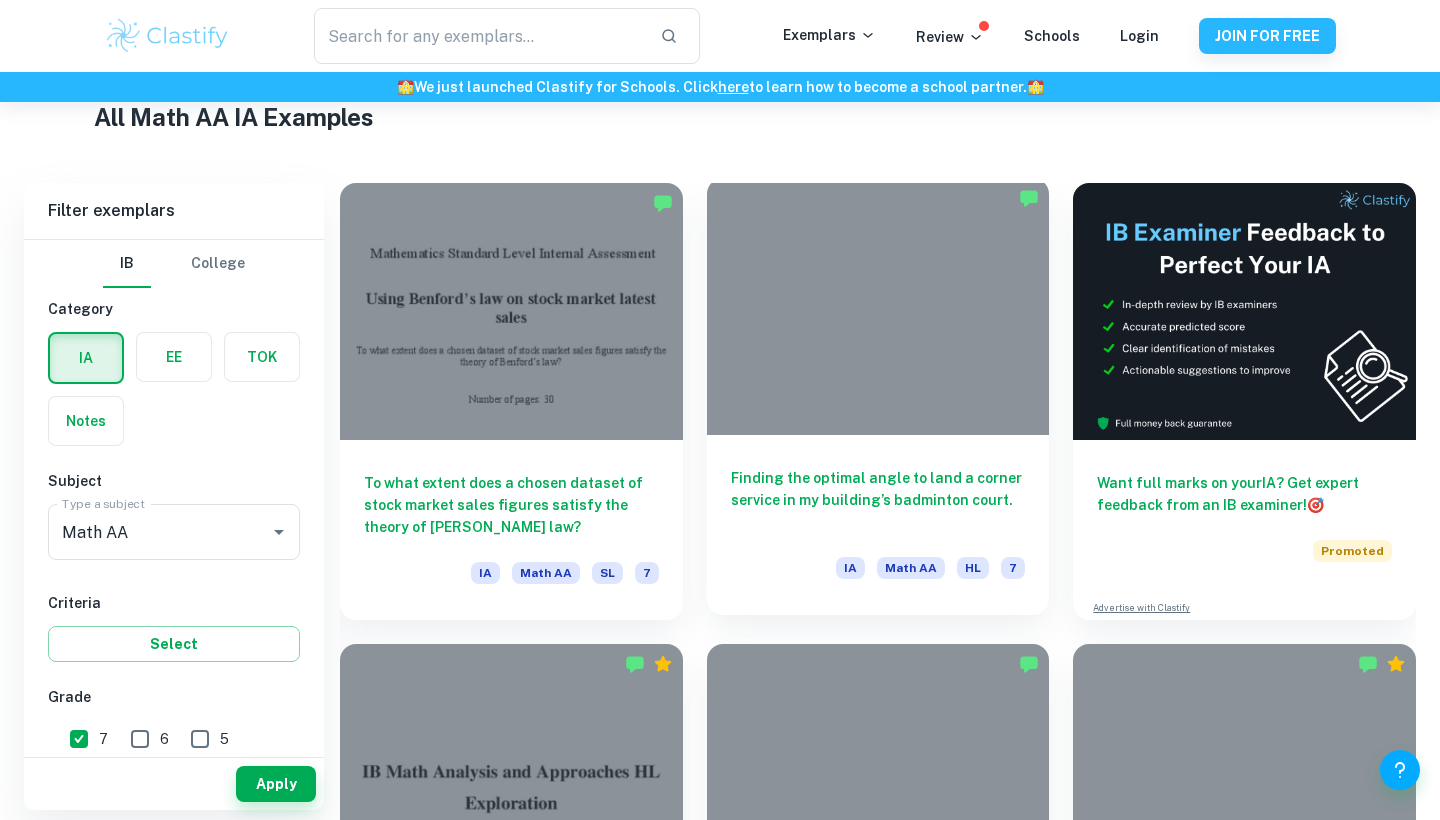 click on "Finding the optimal angle to land a corner service in my building’s badminton court." at bounding box center [878, 500] 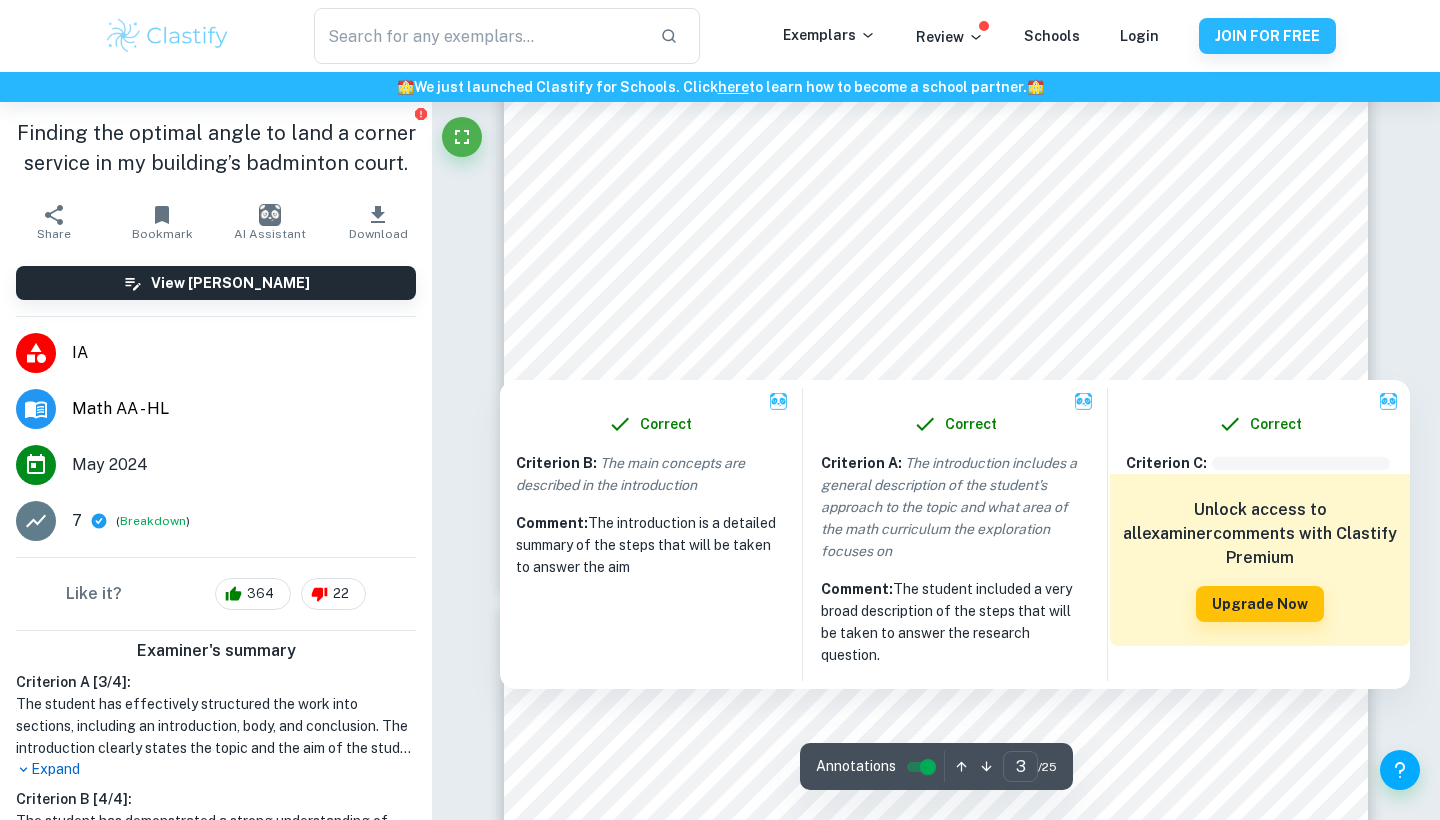 scroll, scrollTop: 3499, scrollLeft: 0, axis: vertical 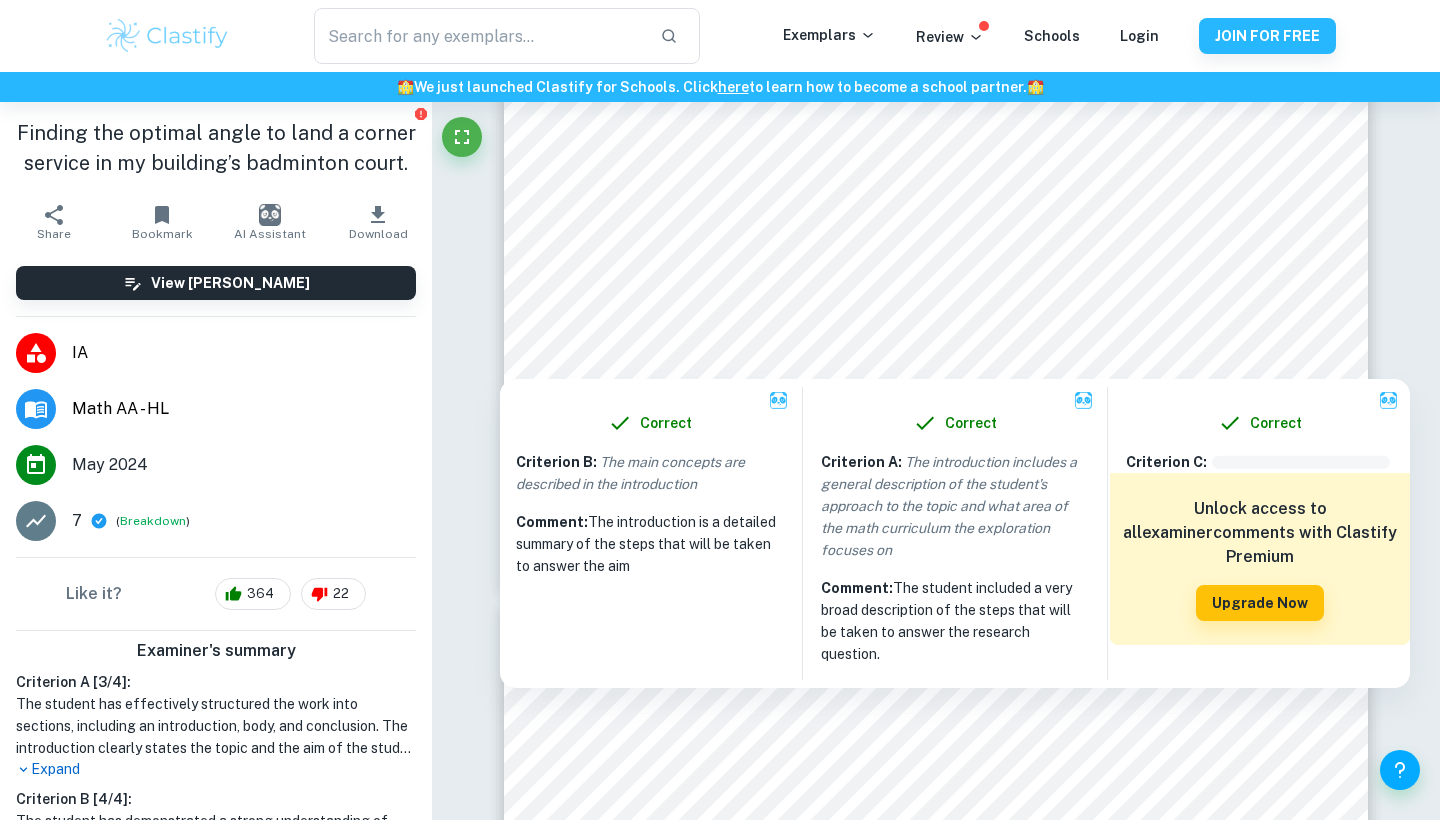 click on "Criterion C :" at bounding box center [1166, 462] 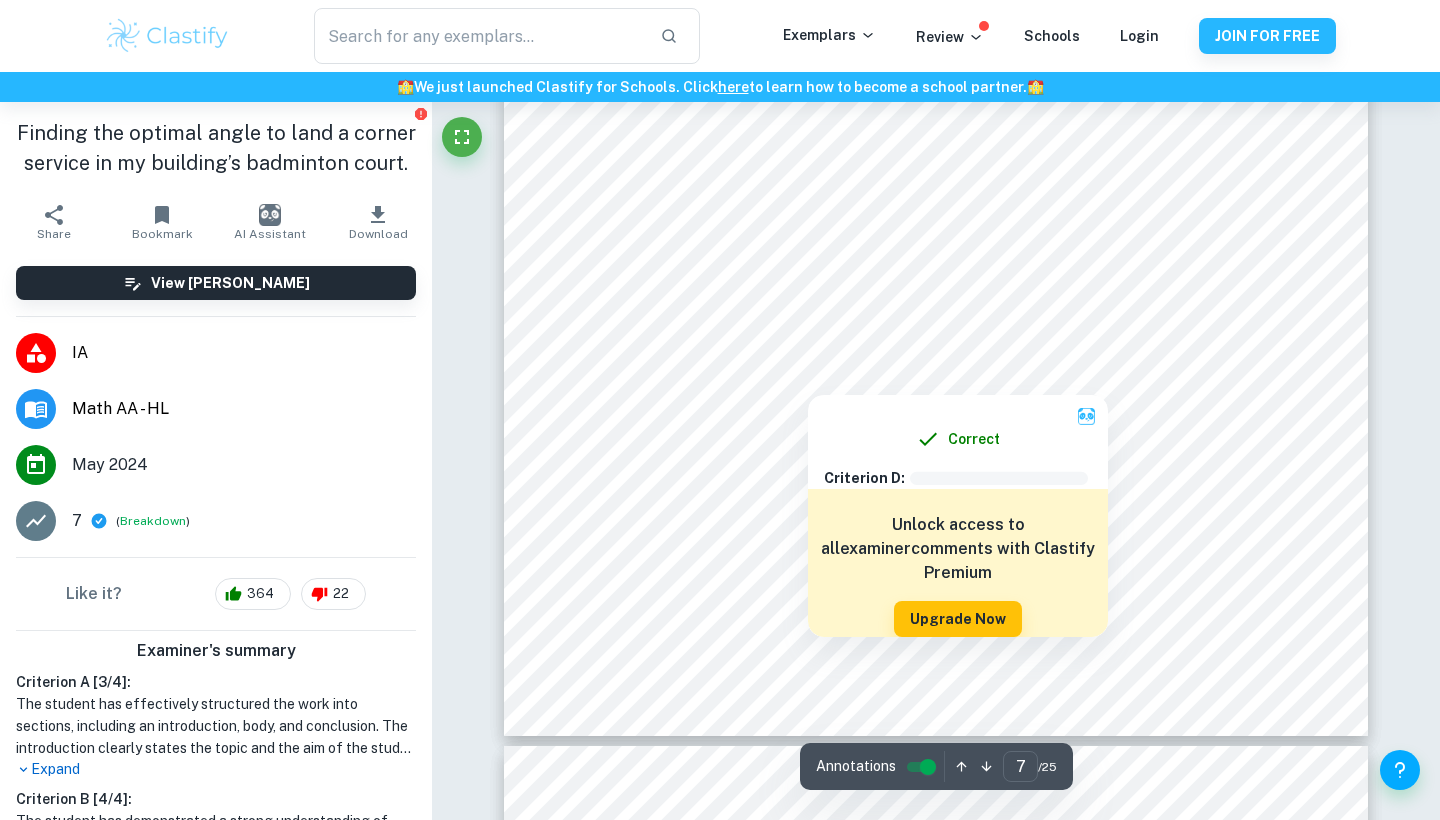 scroll, scrollTop: 8420, scrollLeft: 0, axis: vertical 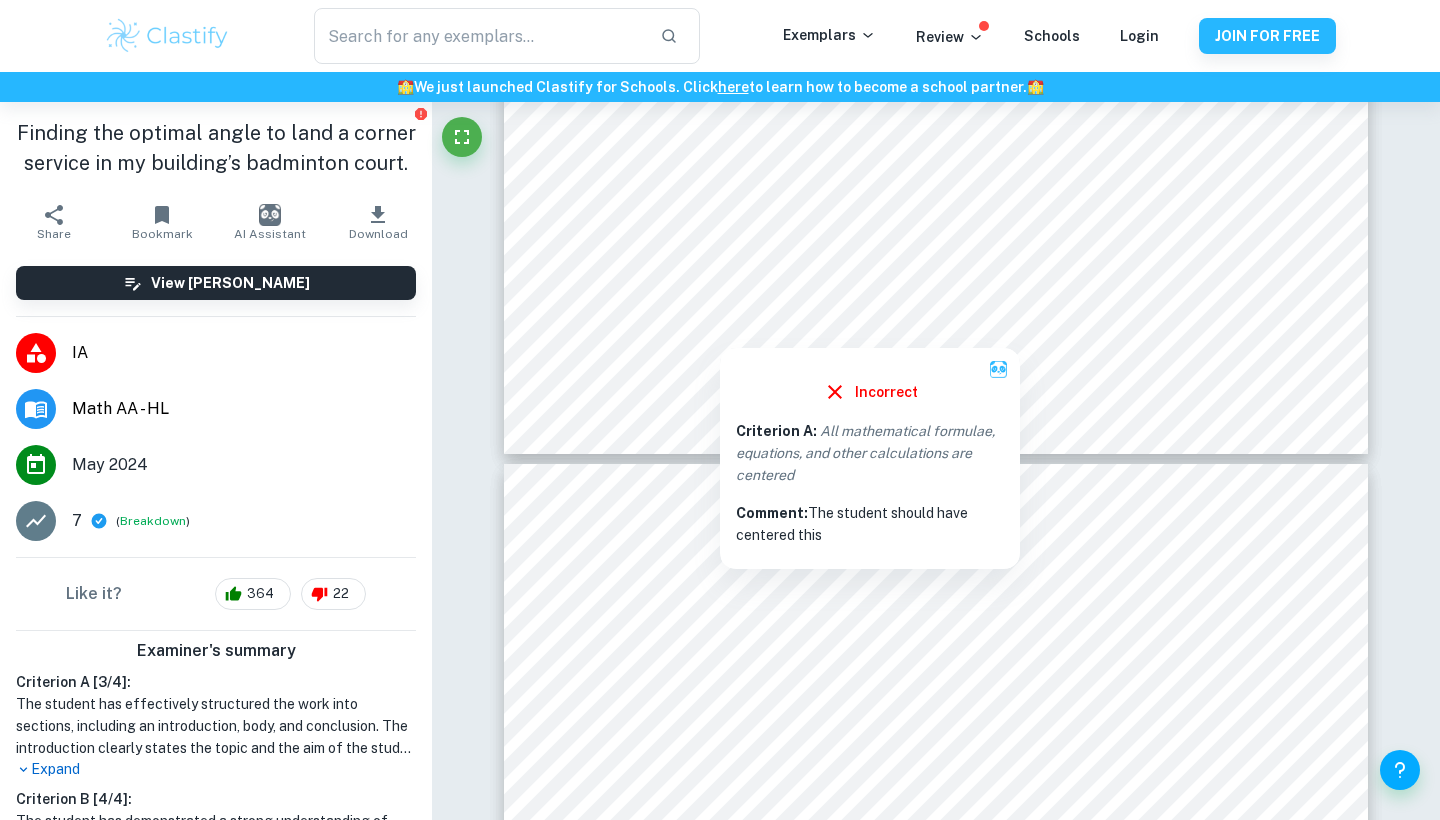 type on "8" 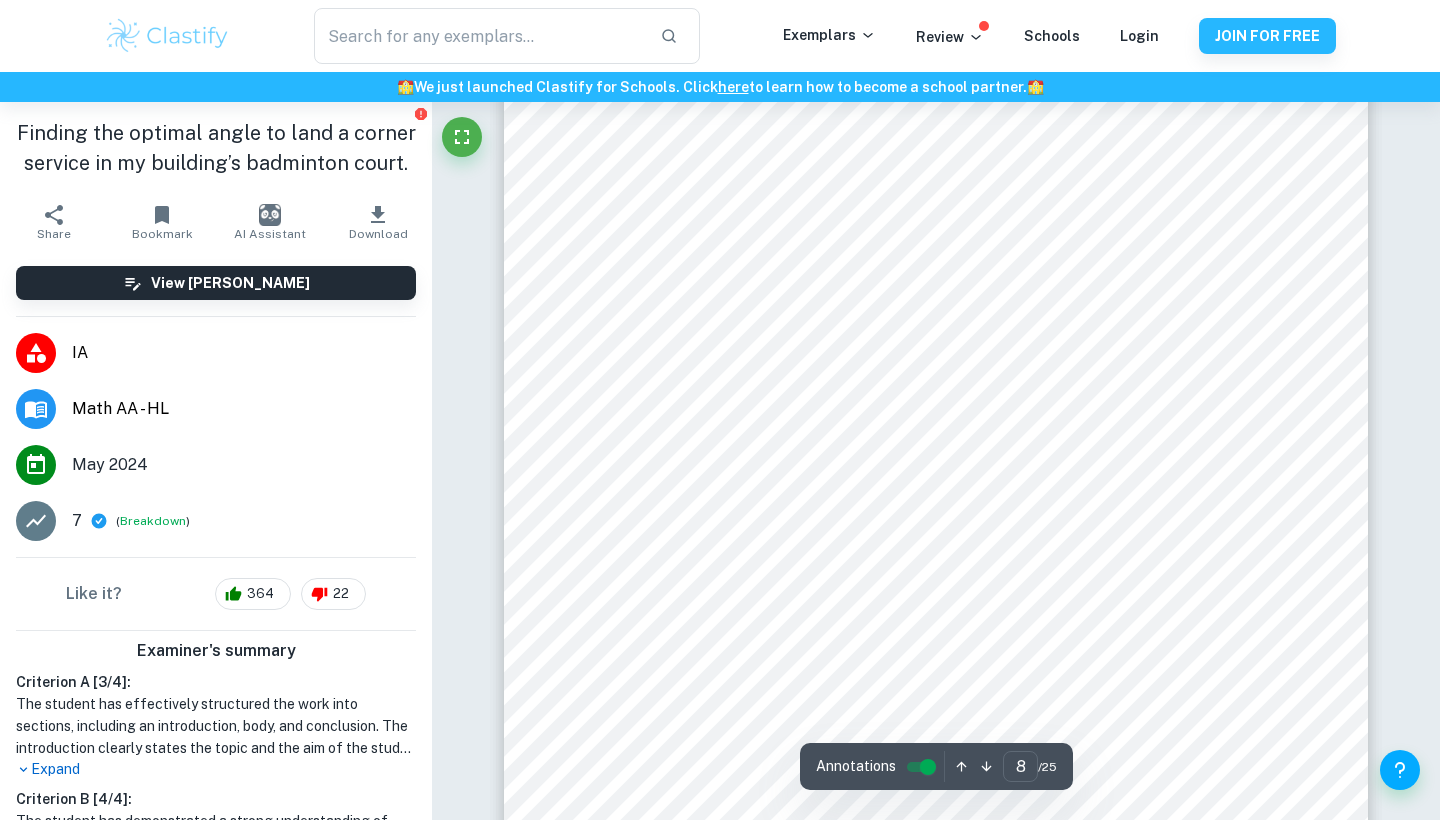 scroll, scrollTop: 9286, scrollLeft: 0, axis: vertical 